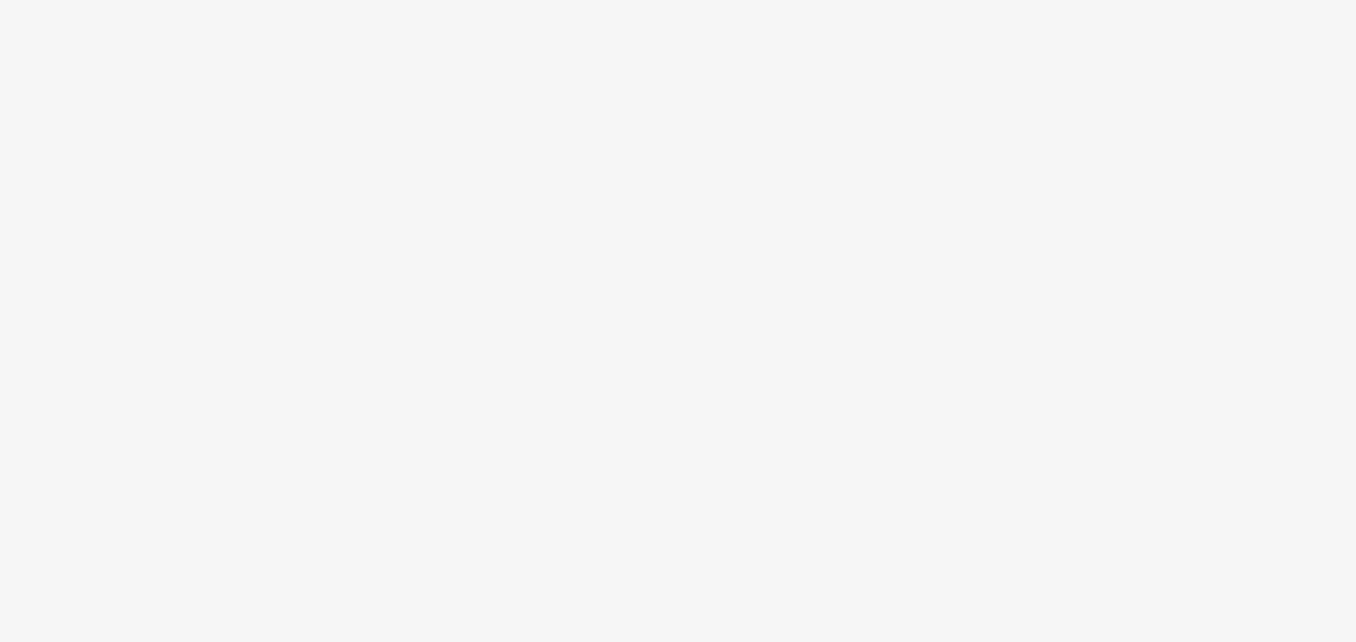 scroll, scrollTop: 0, scrollLeft: 0, axis: both 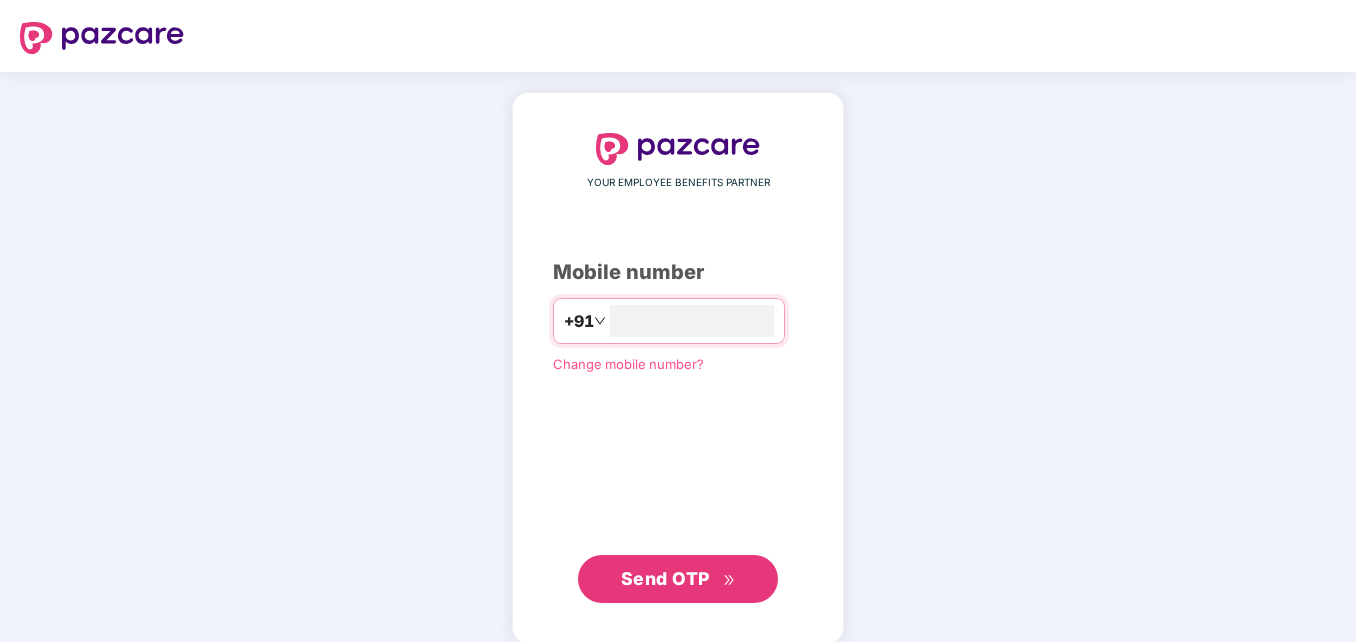 type on "**********" 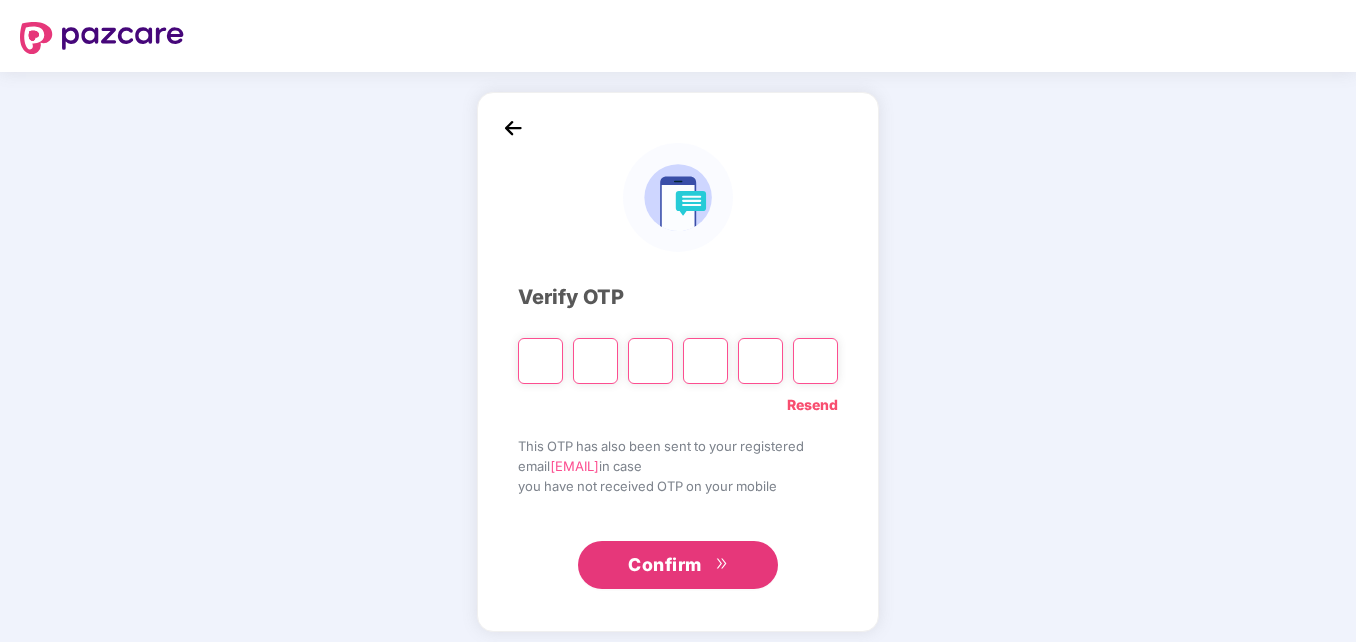 type on "*" 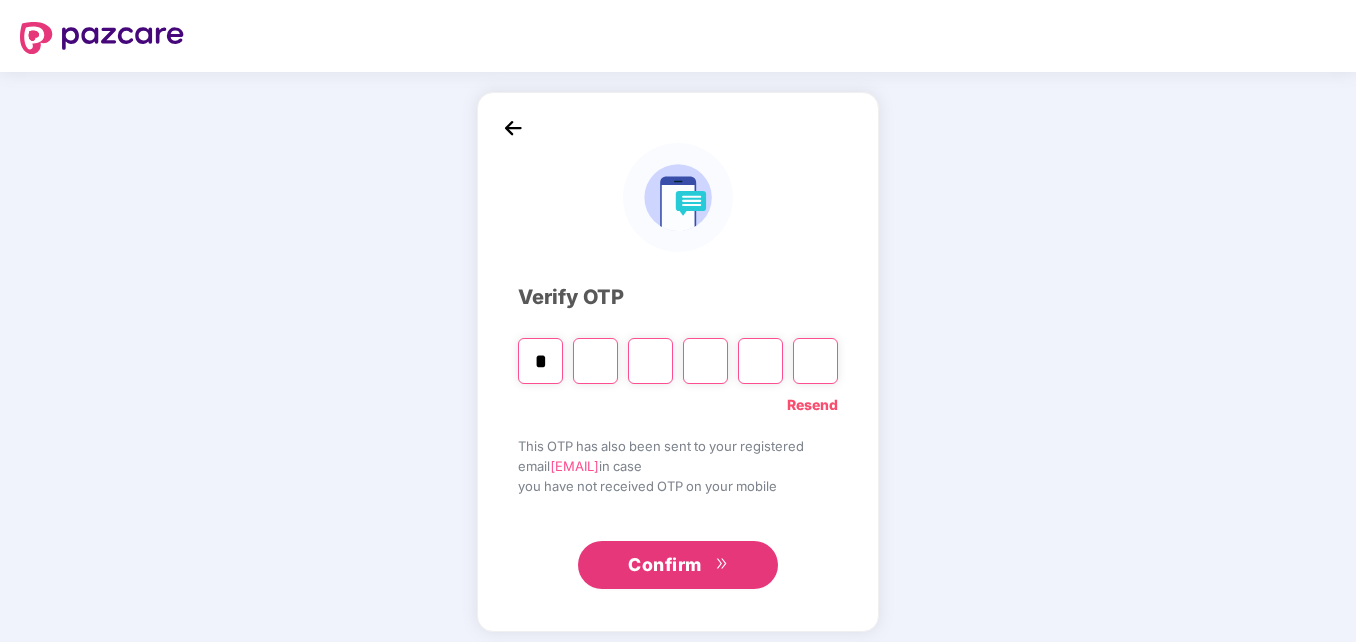 type on "*" 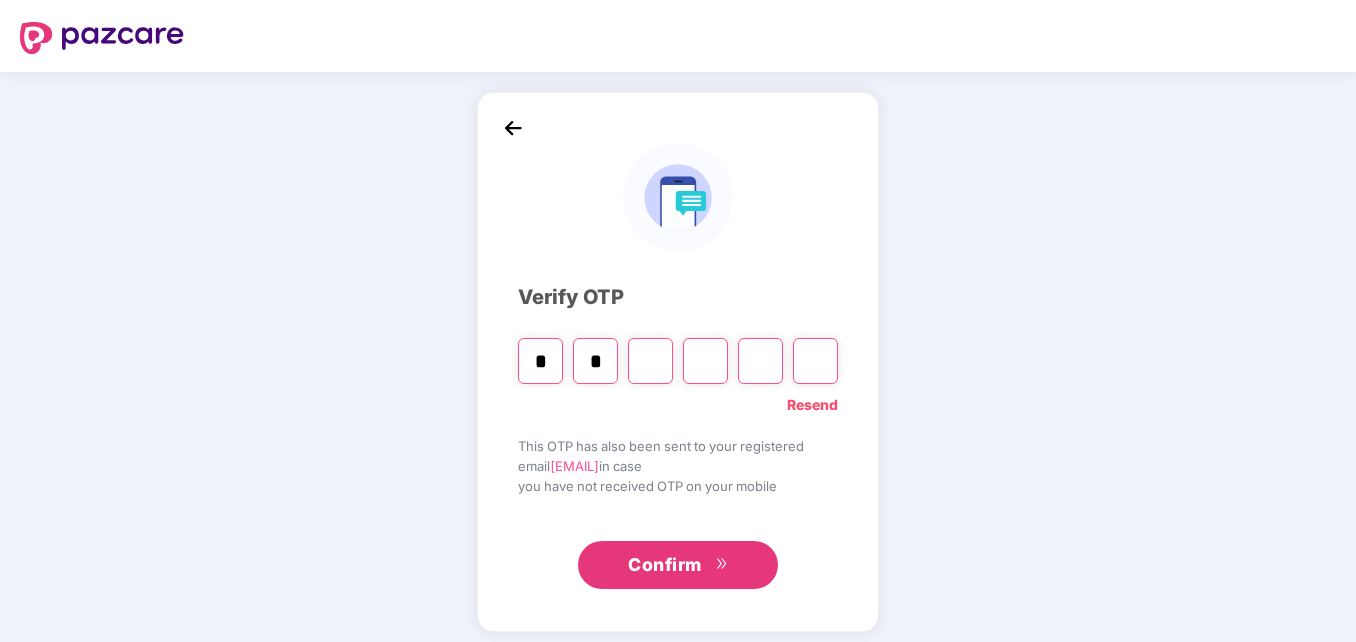 type on "*" 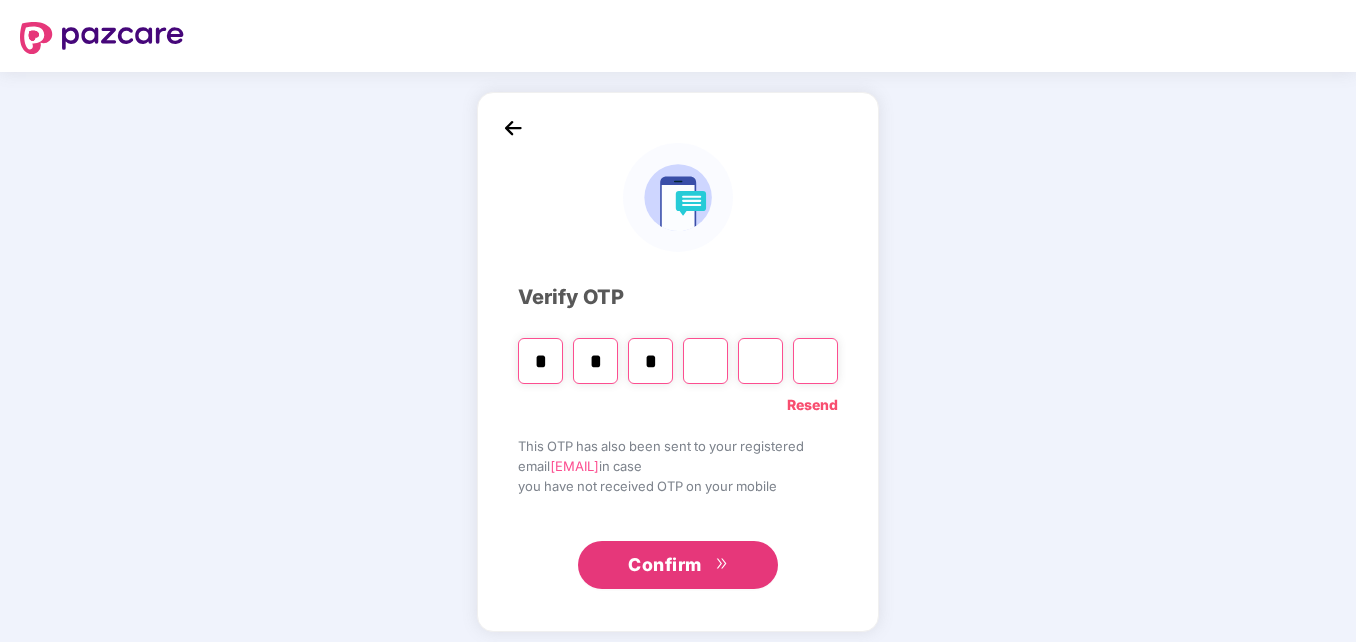type on "*" 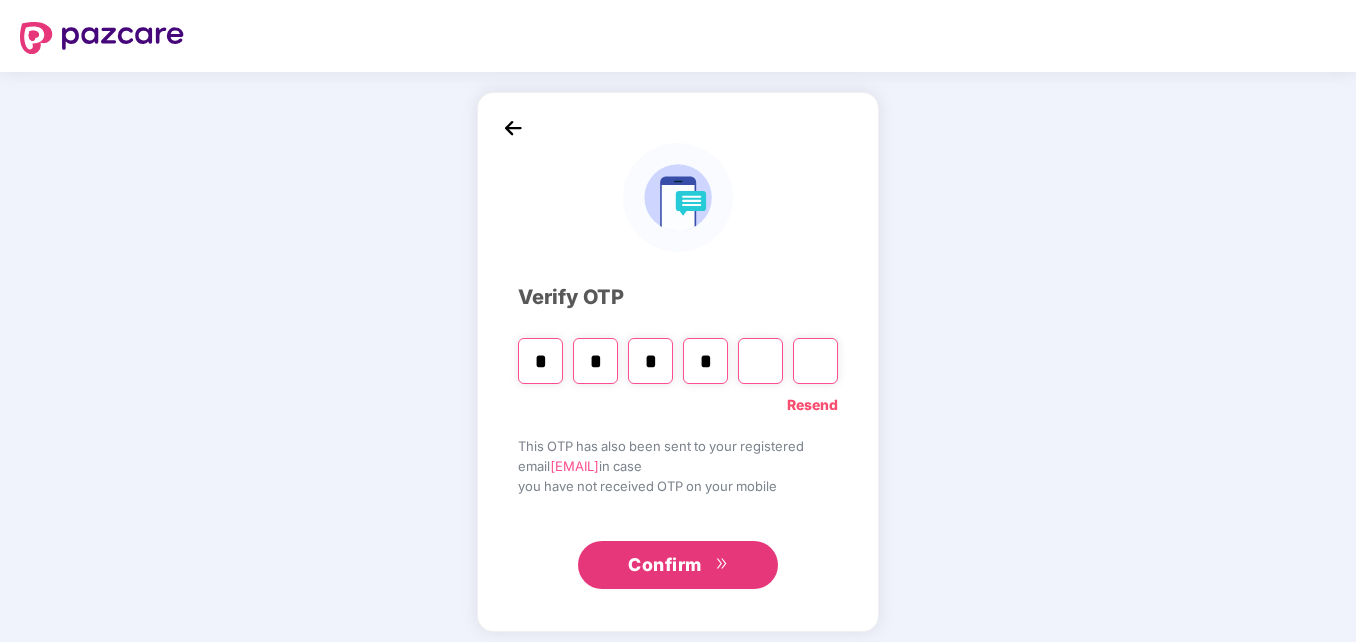 type on "*" 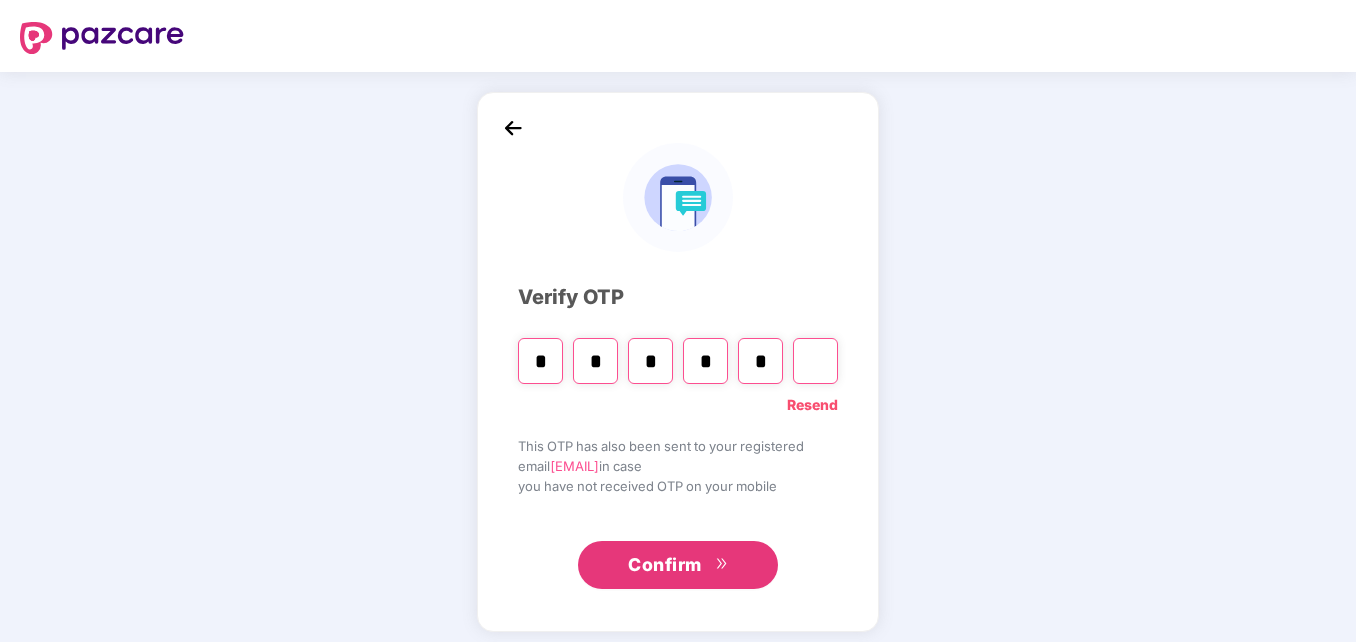 type on "*" 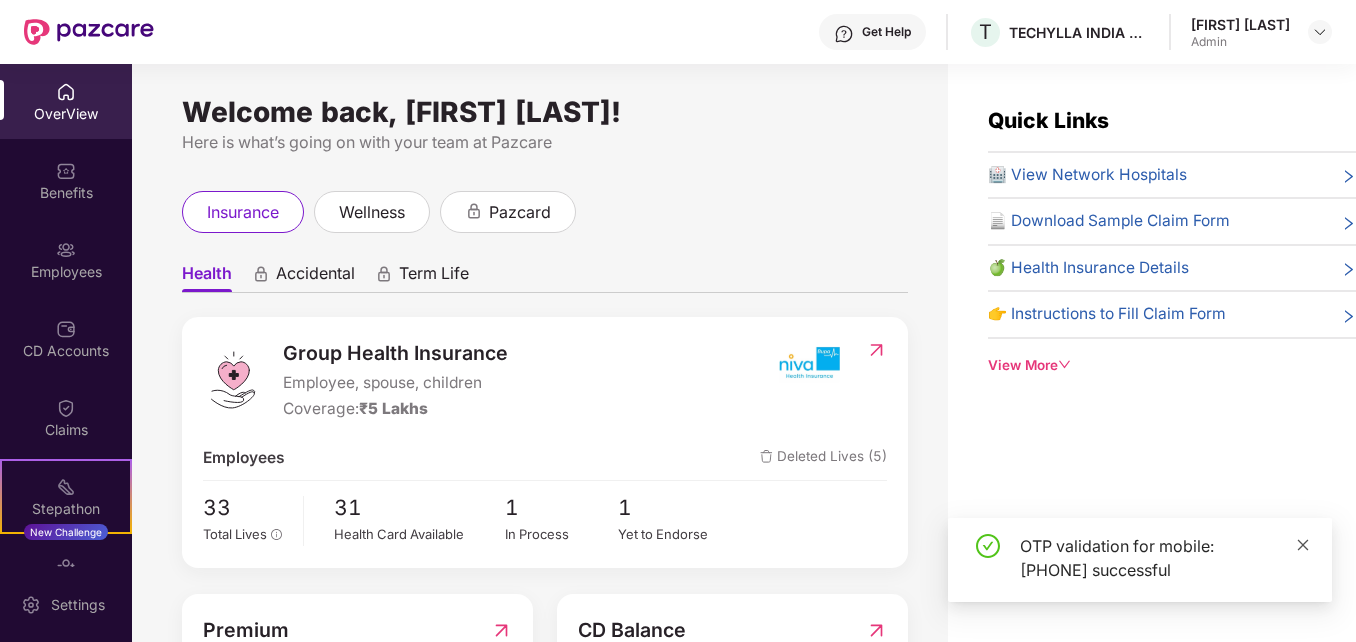 click 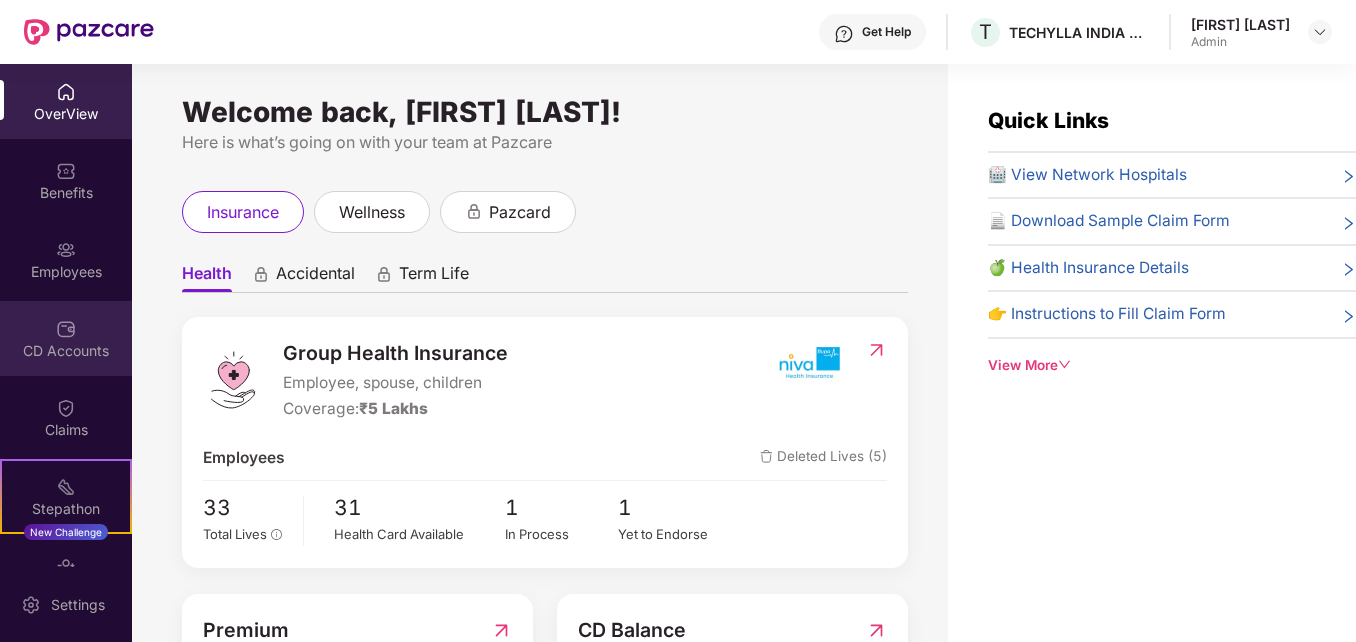 click at bounding box center (66, 329) 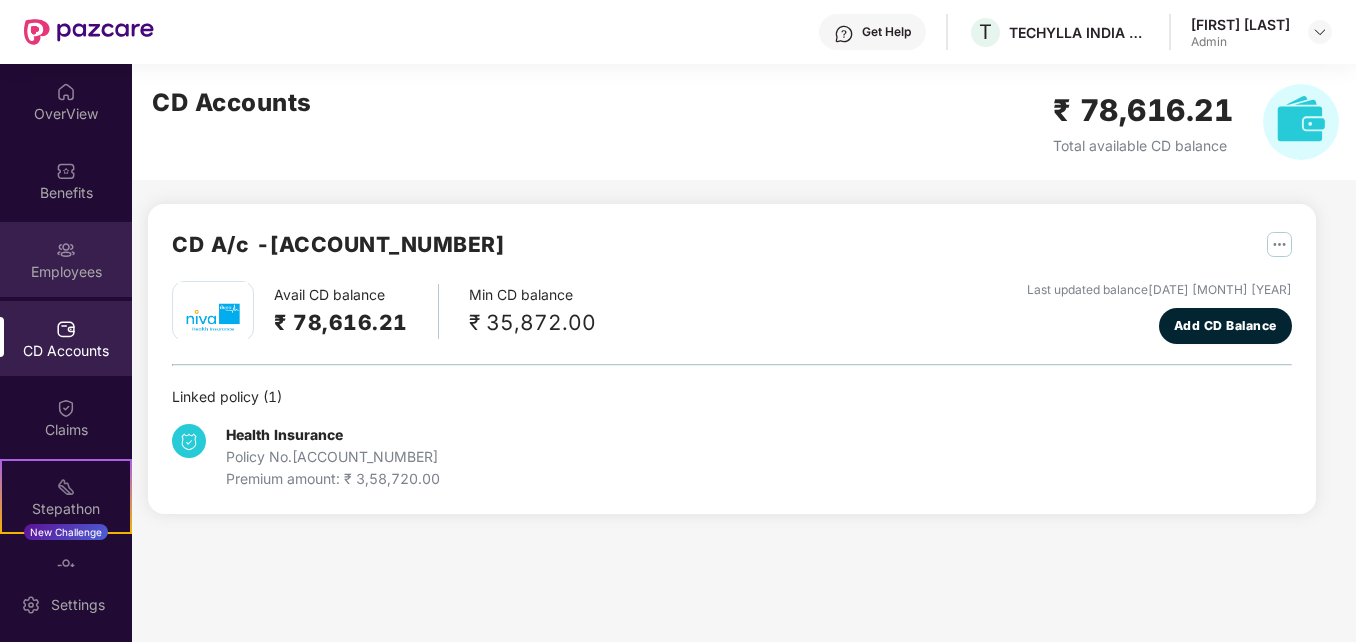 click at bounding box center (66, 250) 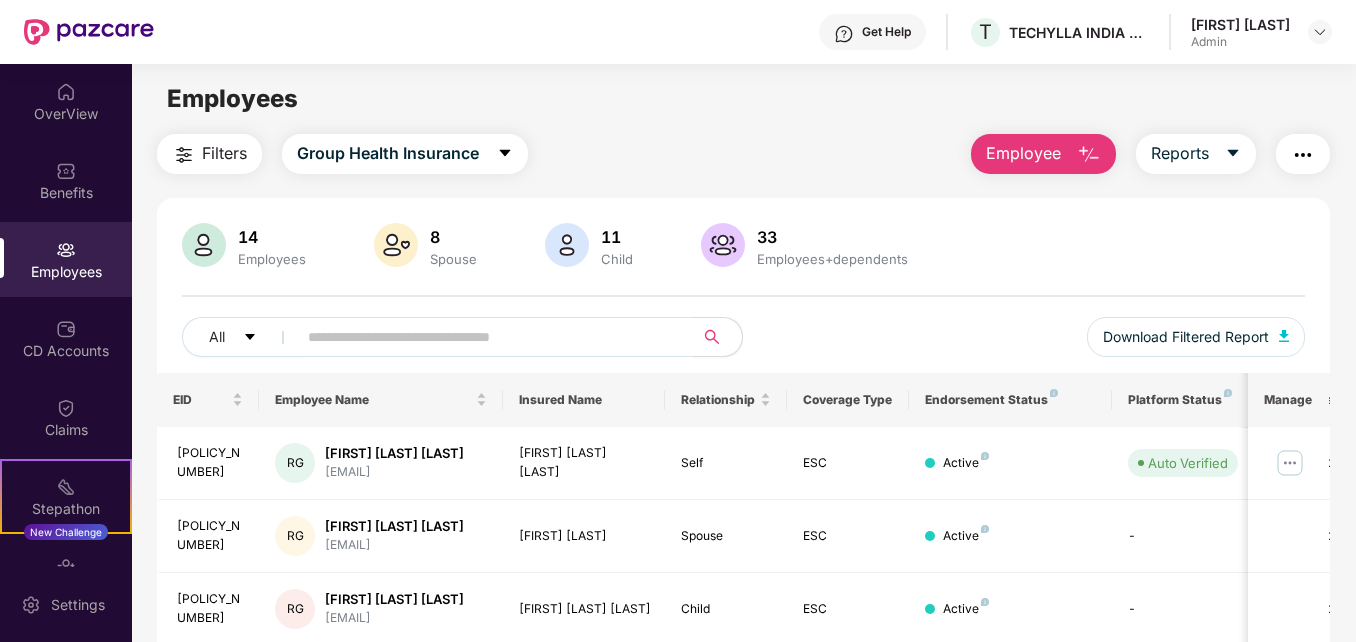 drag, startPoint x: 1352, startPoint y: 312, endPoint x: 1280, endPoint y: 276, distance: 80.49844 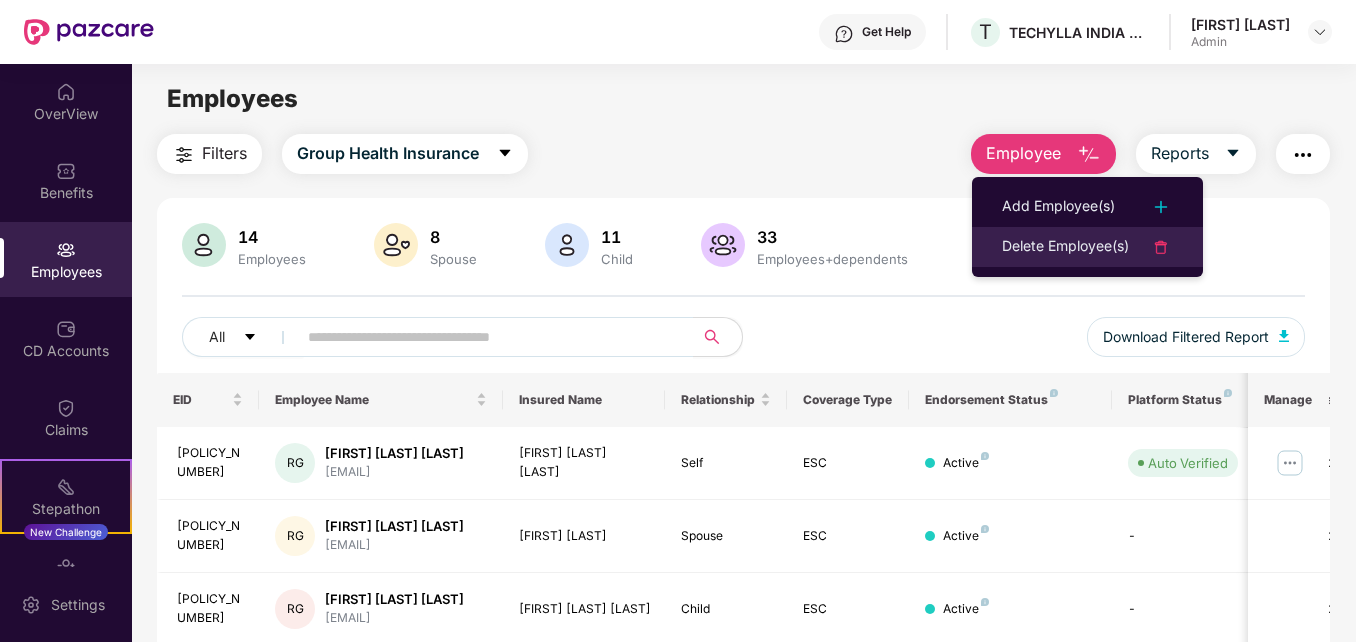click on "Delete Employee(s)" at bounding box center (1065, 247) 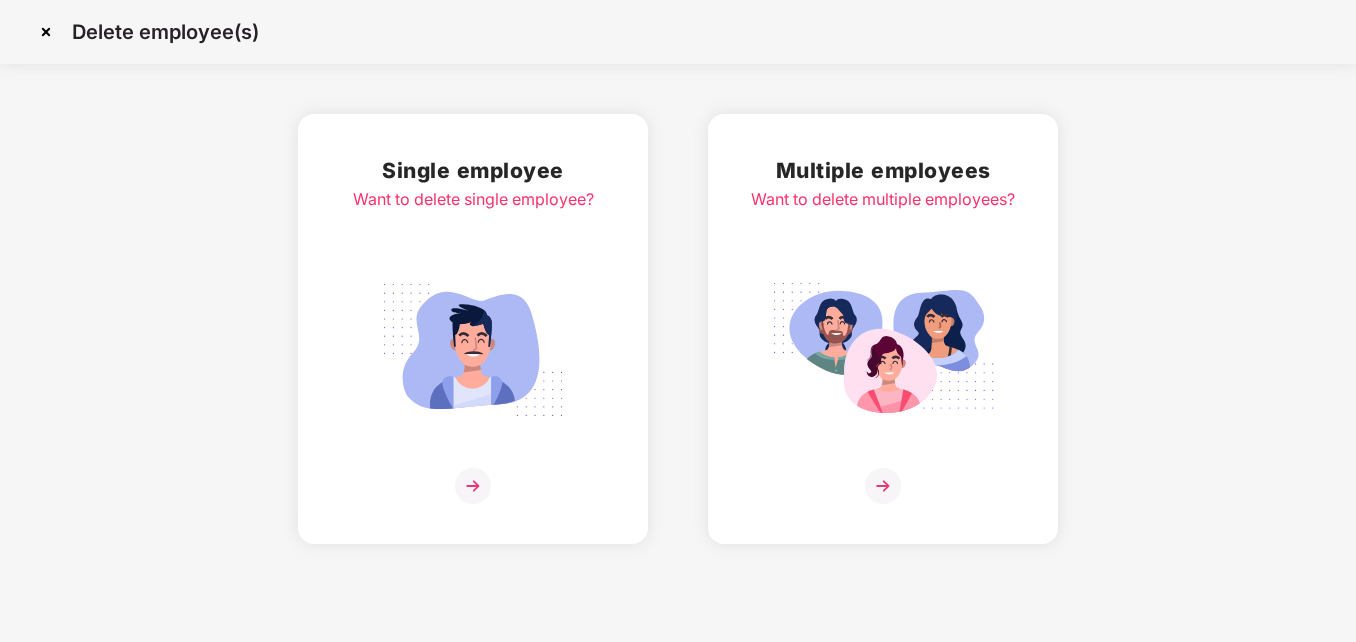 click at bounding box center (473, 486) 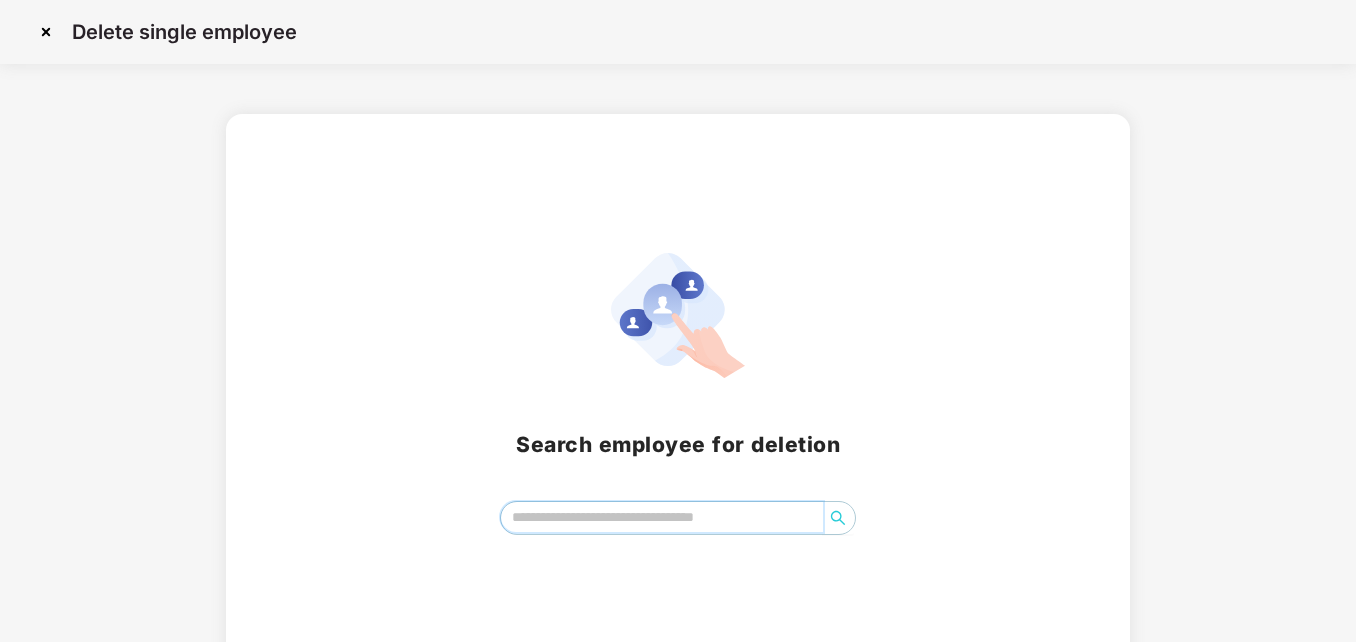 click at bounding box center [662, 517] 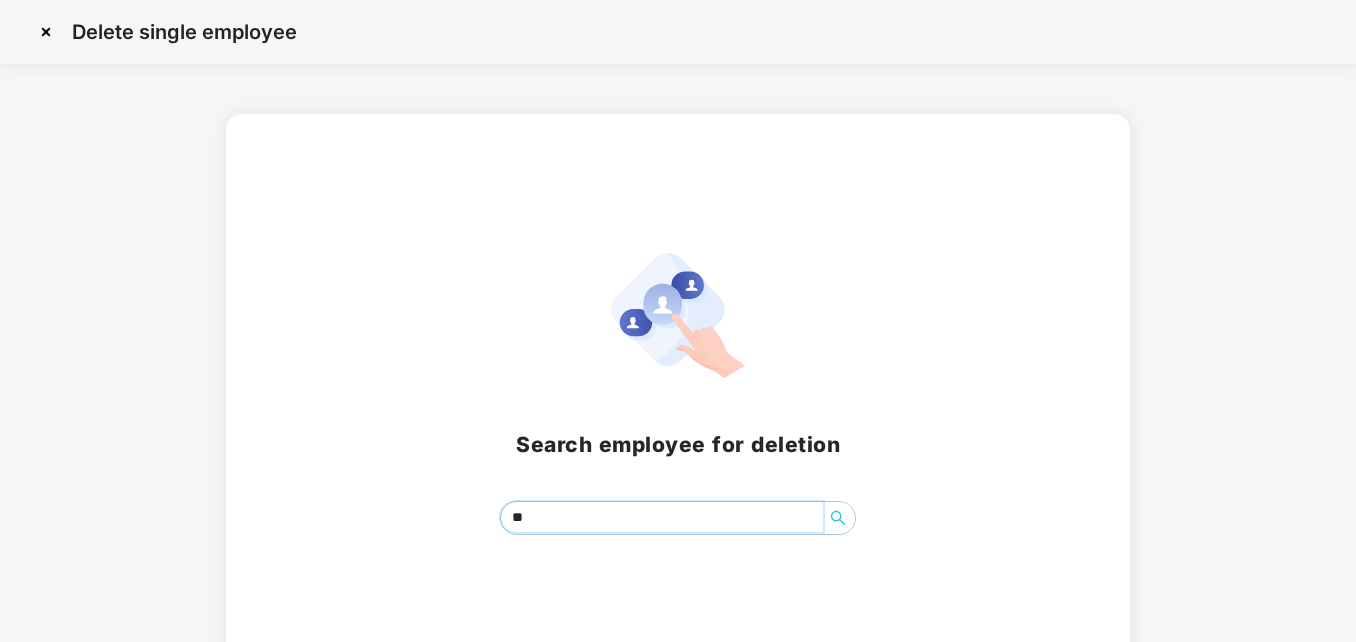 type on "*" 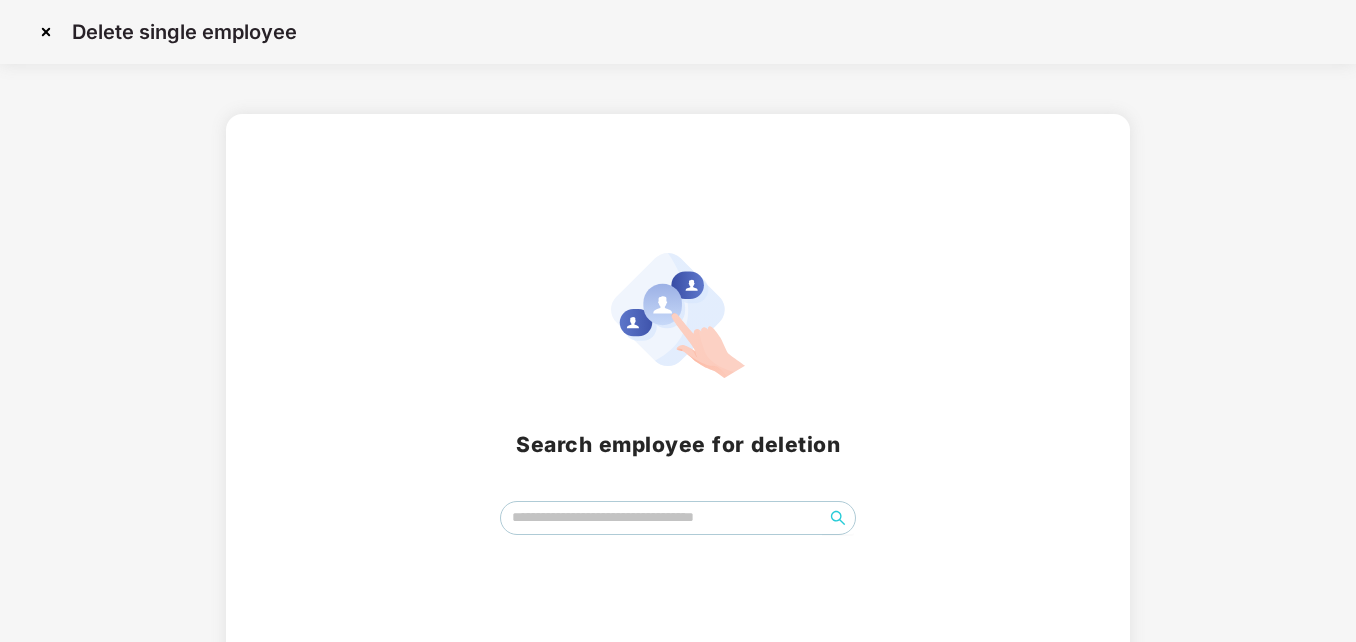 drag, startPoint x: 1338, startPoint y: 148, endPoint x: 1361, endPoint y: 298, distance: 151.75308 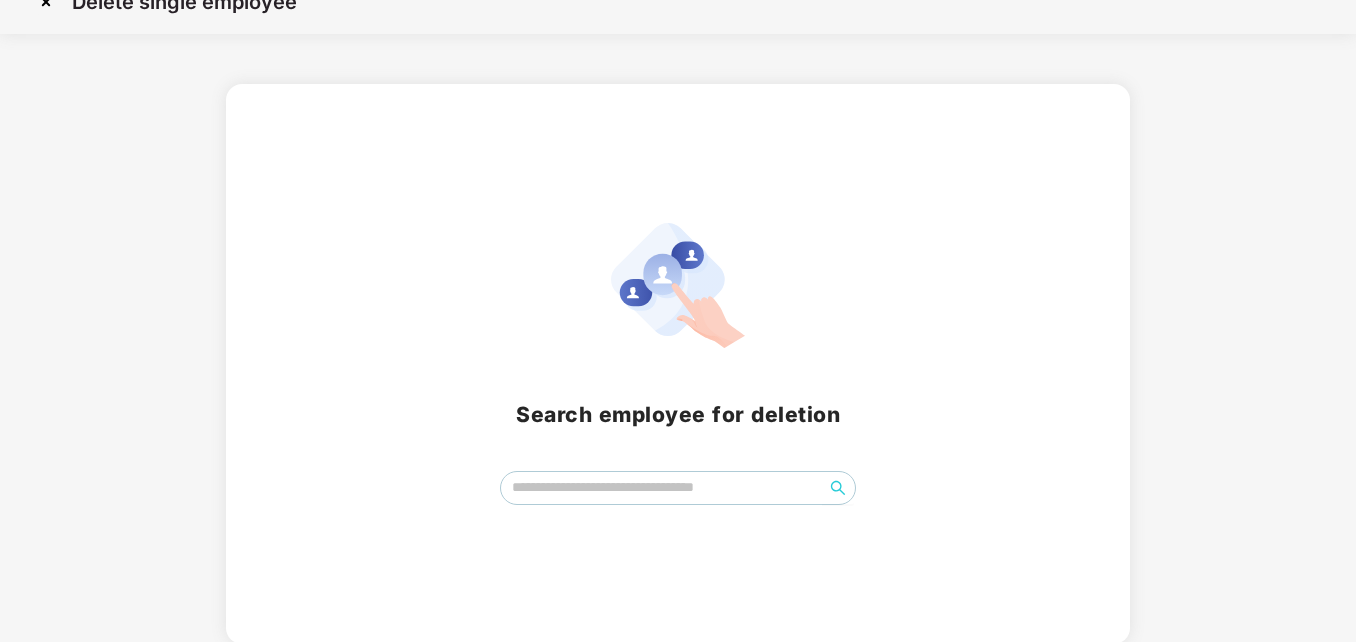 scroll, scrollTop: 32, scrollLeft: 0, axis: vertical 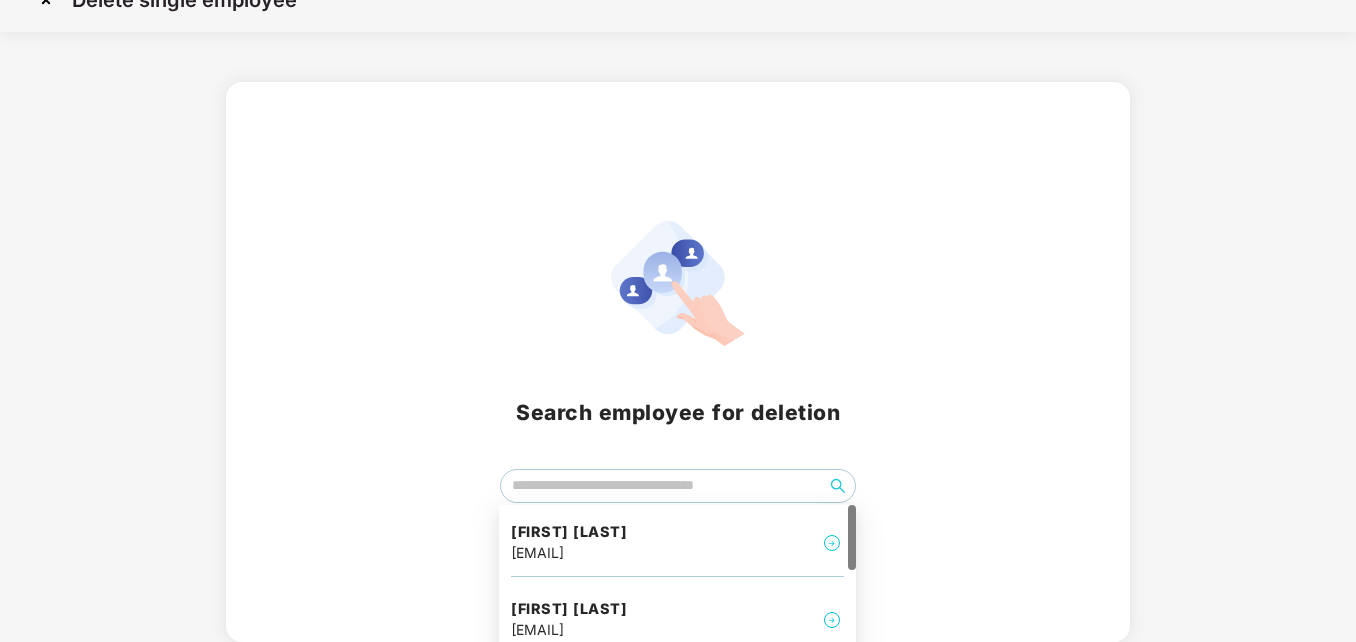 click 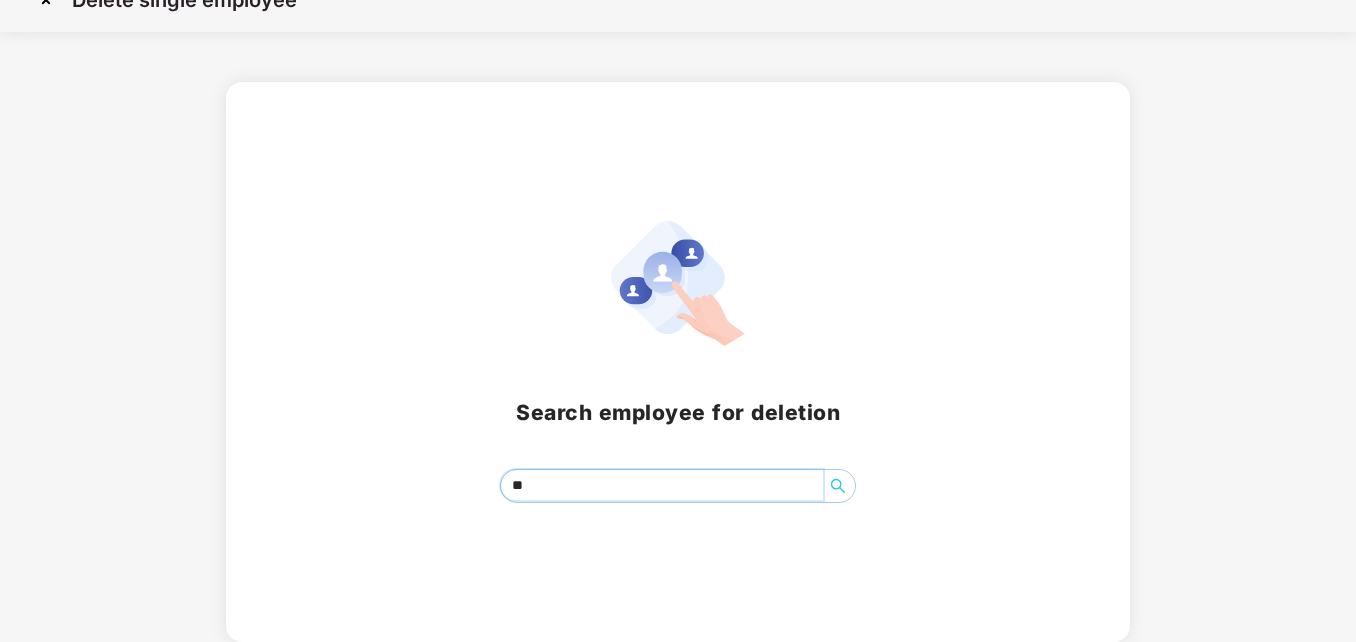 type on "*" 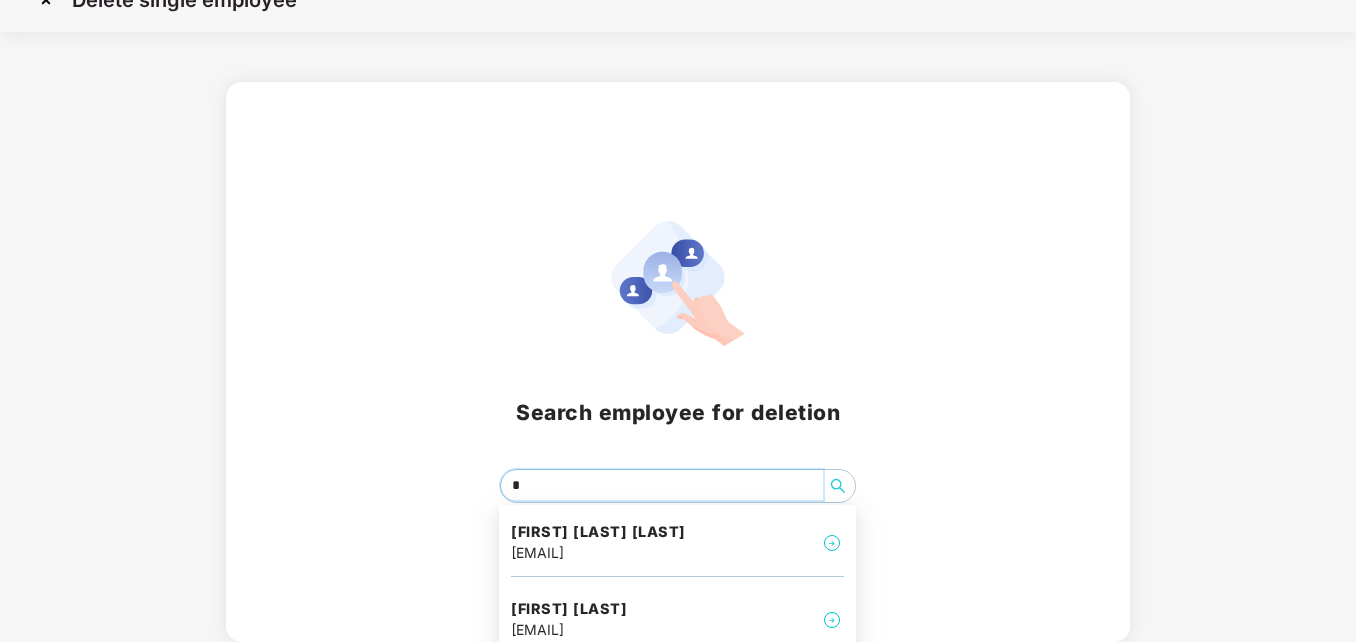 type 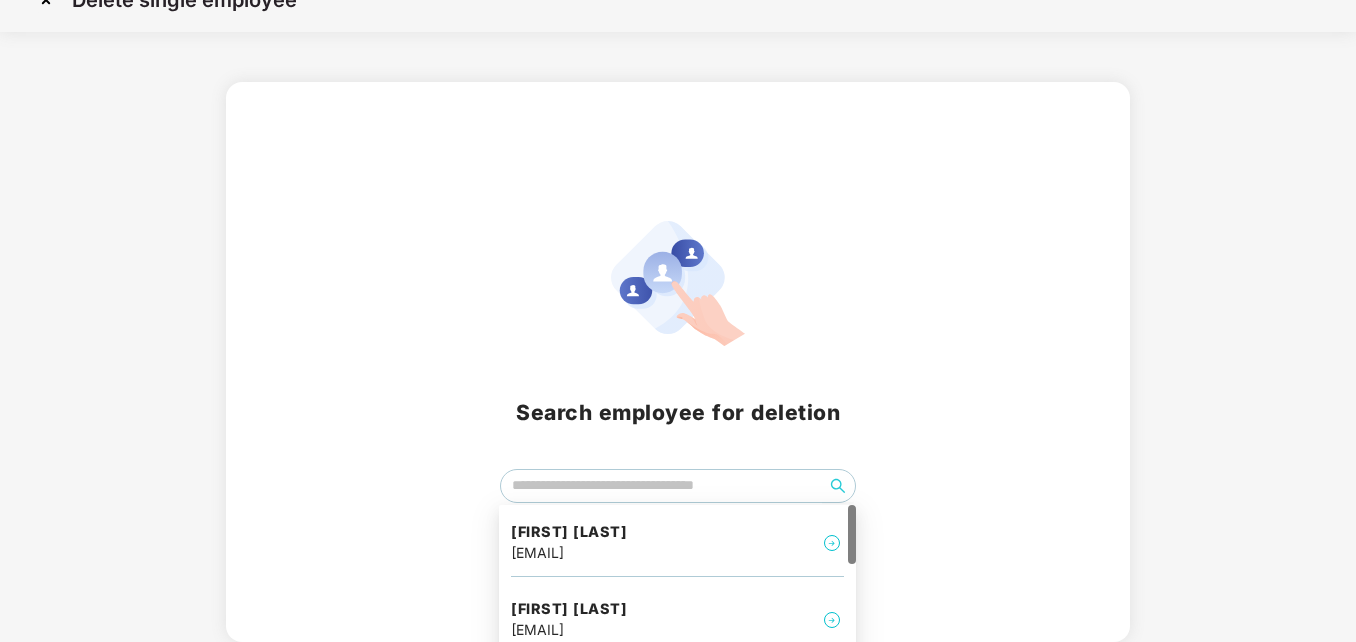 click on "Delete single employee Search employee for deletion" at bounding box center [678, 305] 